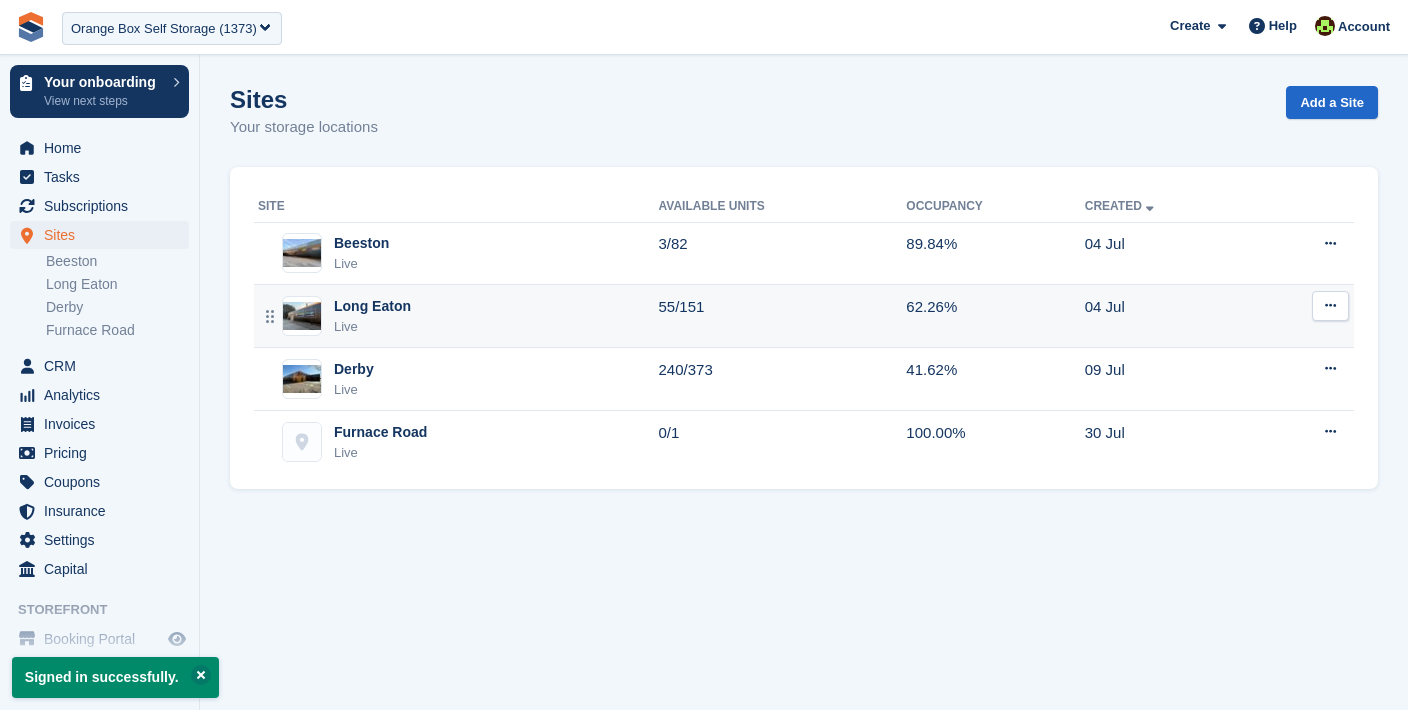 scroll, scrollTop: 0, scrollLeft: 0, axis: both 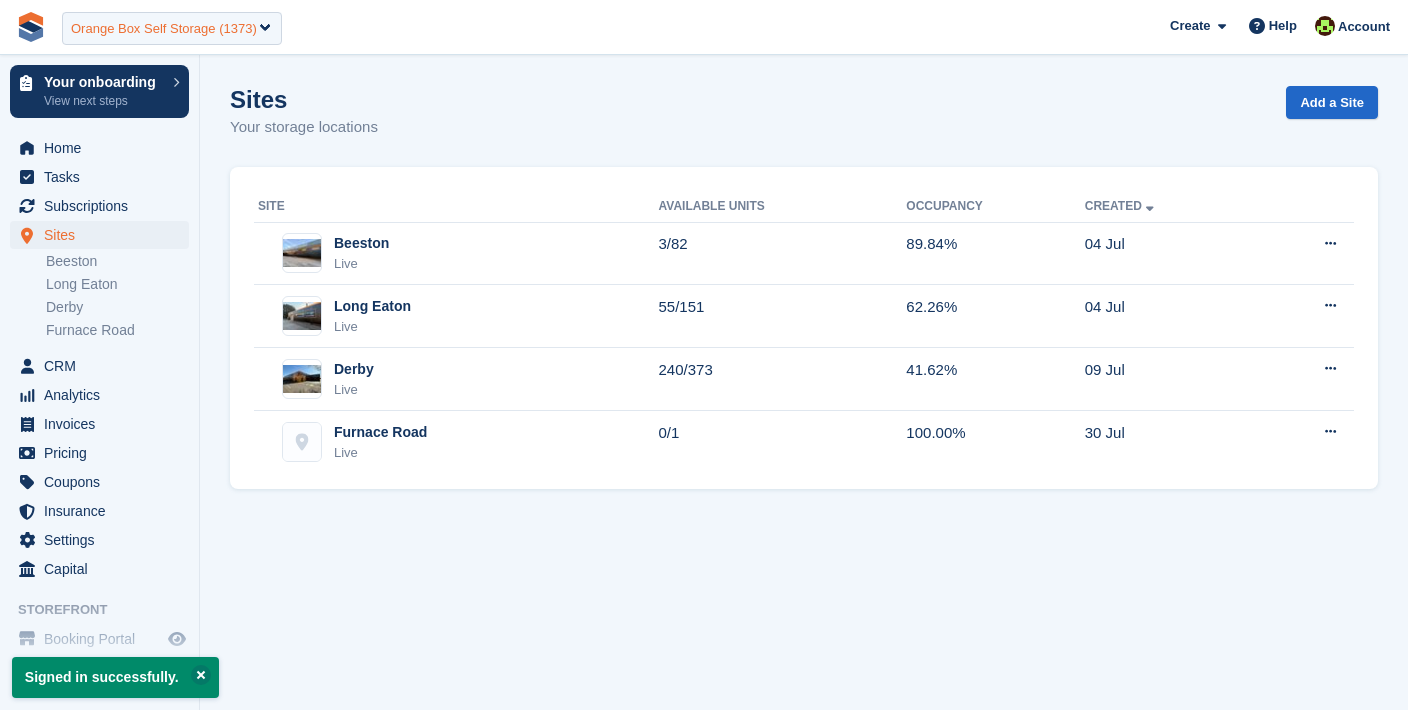 click on "Orange Box Self Storage (1373)" at bounding box center (164, 29) 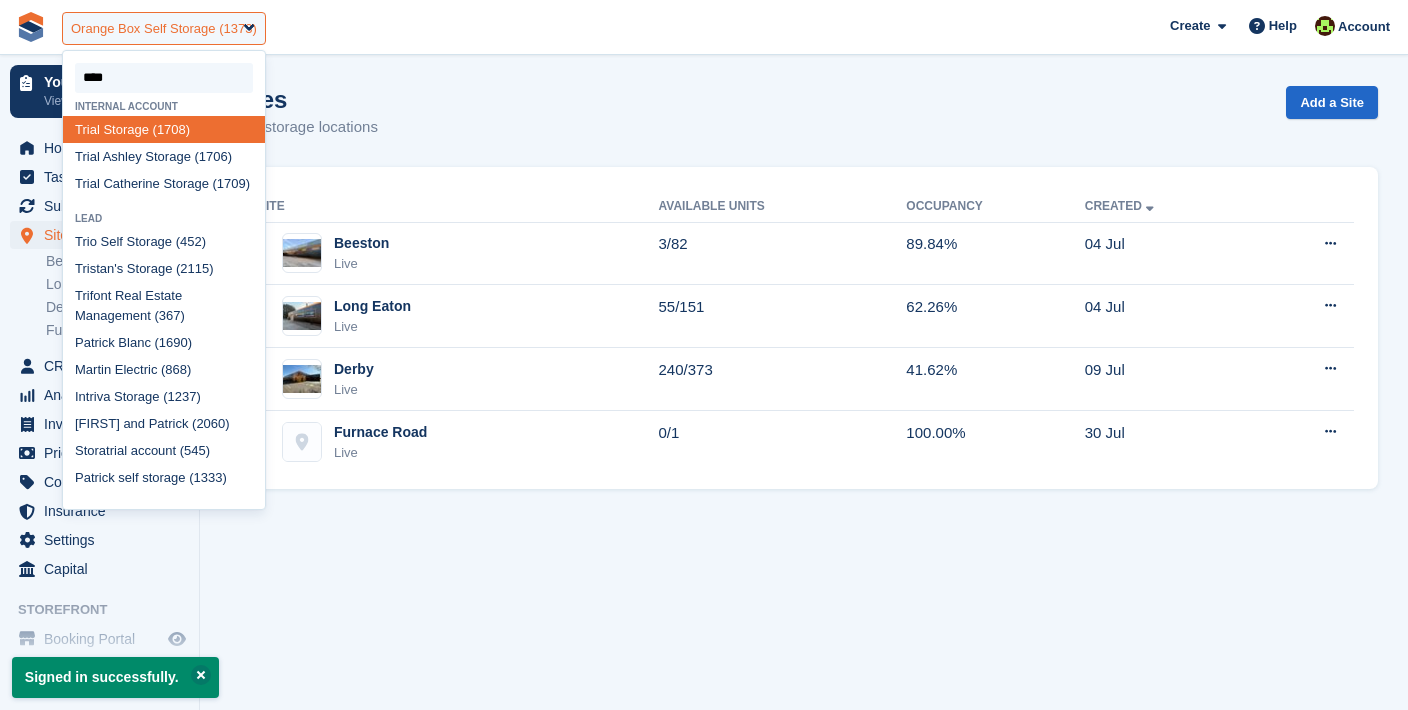 type on "*****" 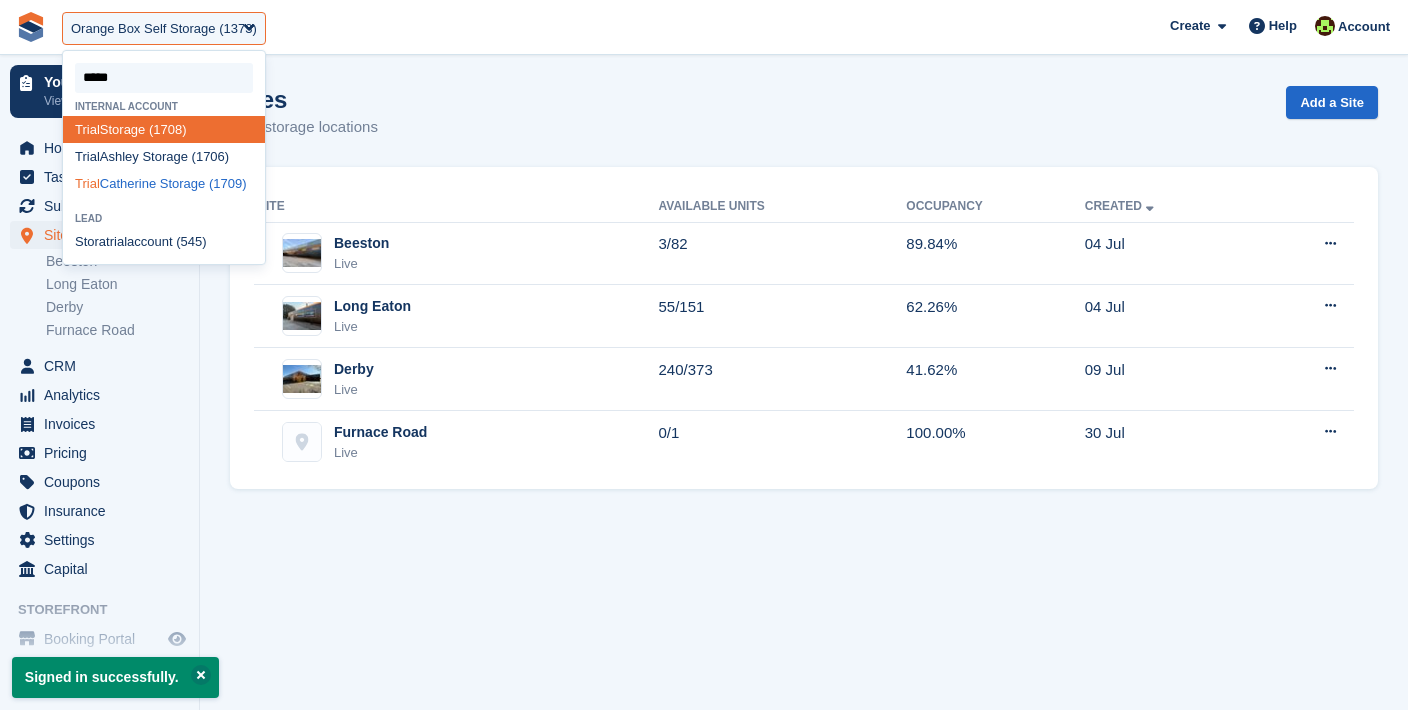 click on "Trial  Catherine Storage (1709)" at bounding box center (164, 183) 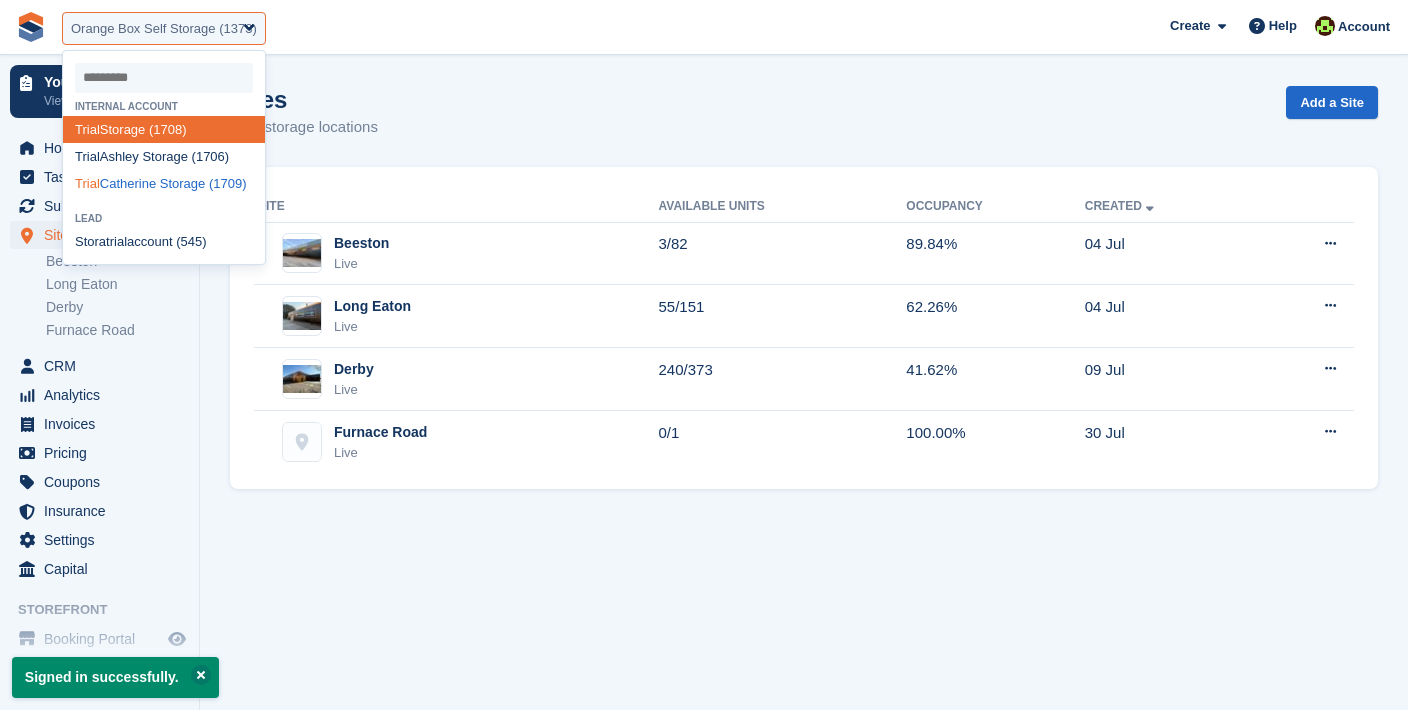 select on "****" 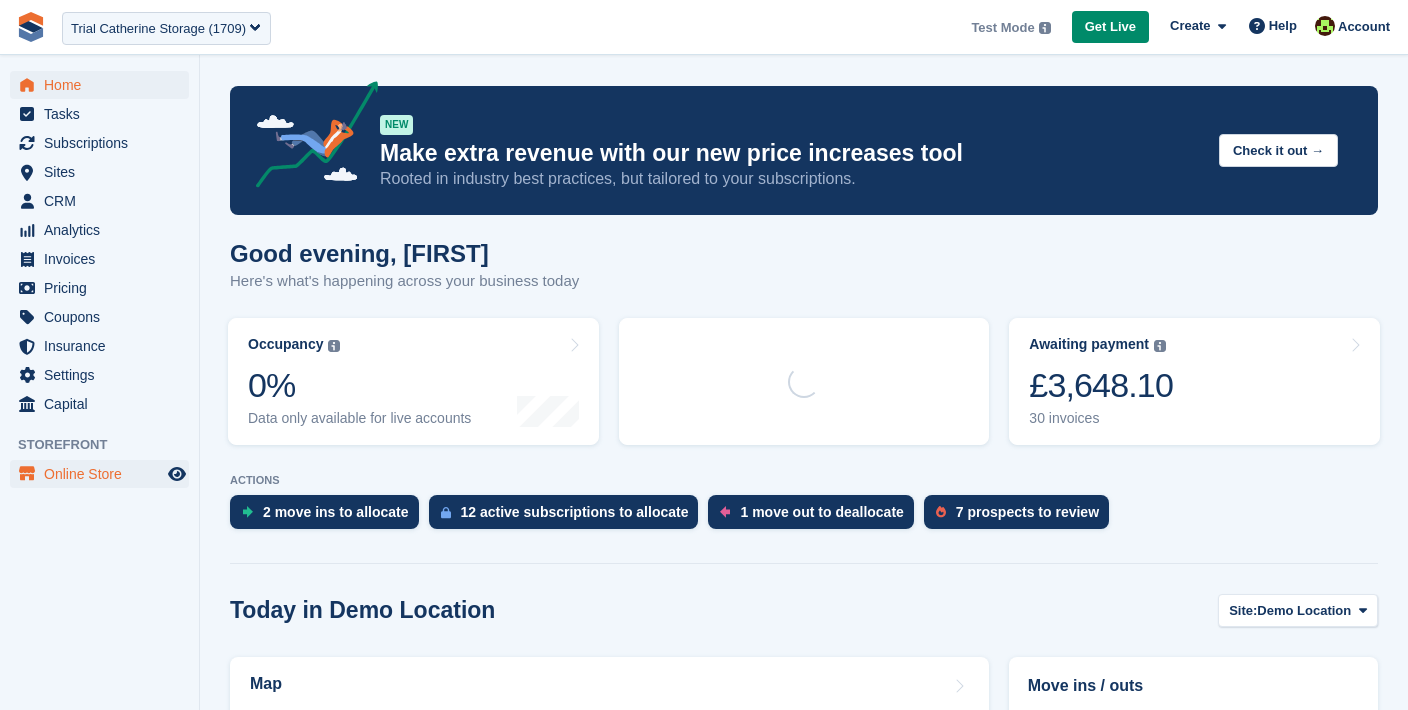 scroll, scrollTop: 0, scrollLeft: 0, axis: both 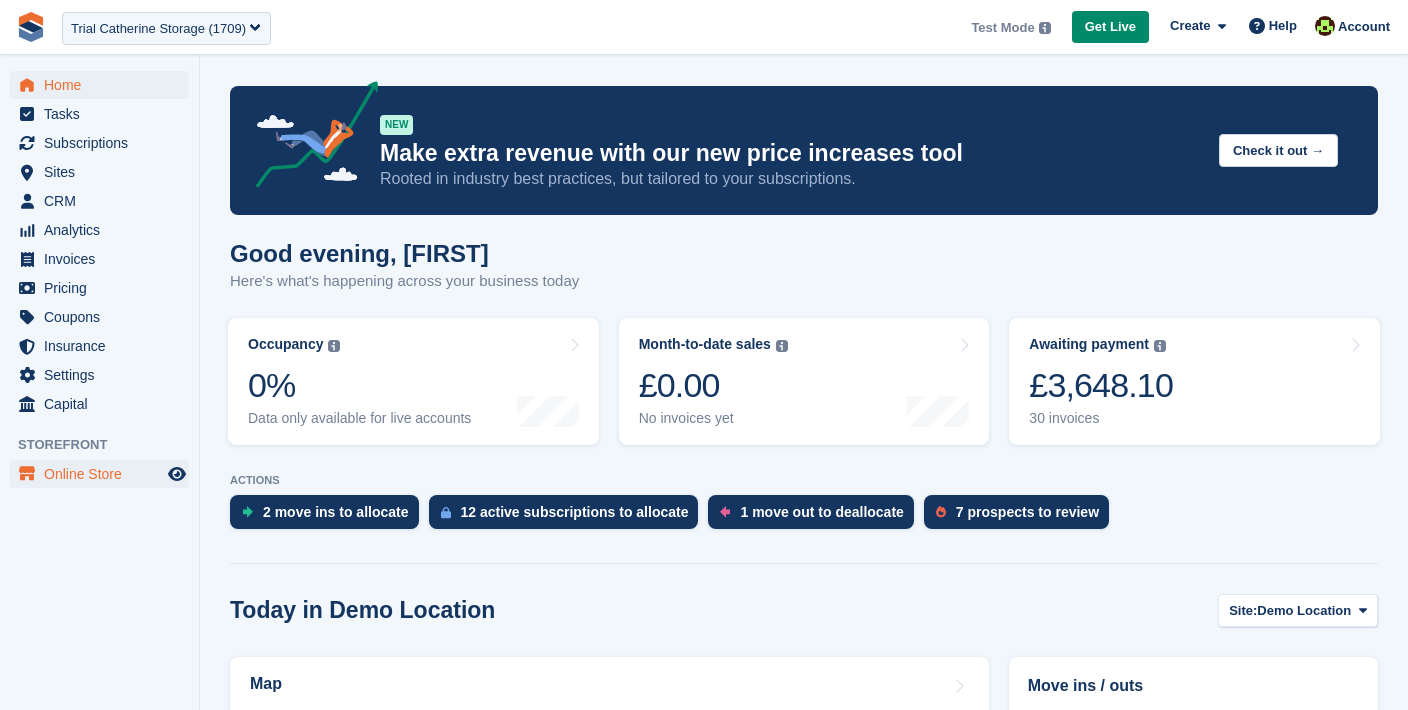 click on "Online Store" at bounding box center (104, 474) 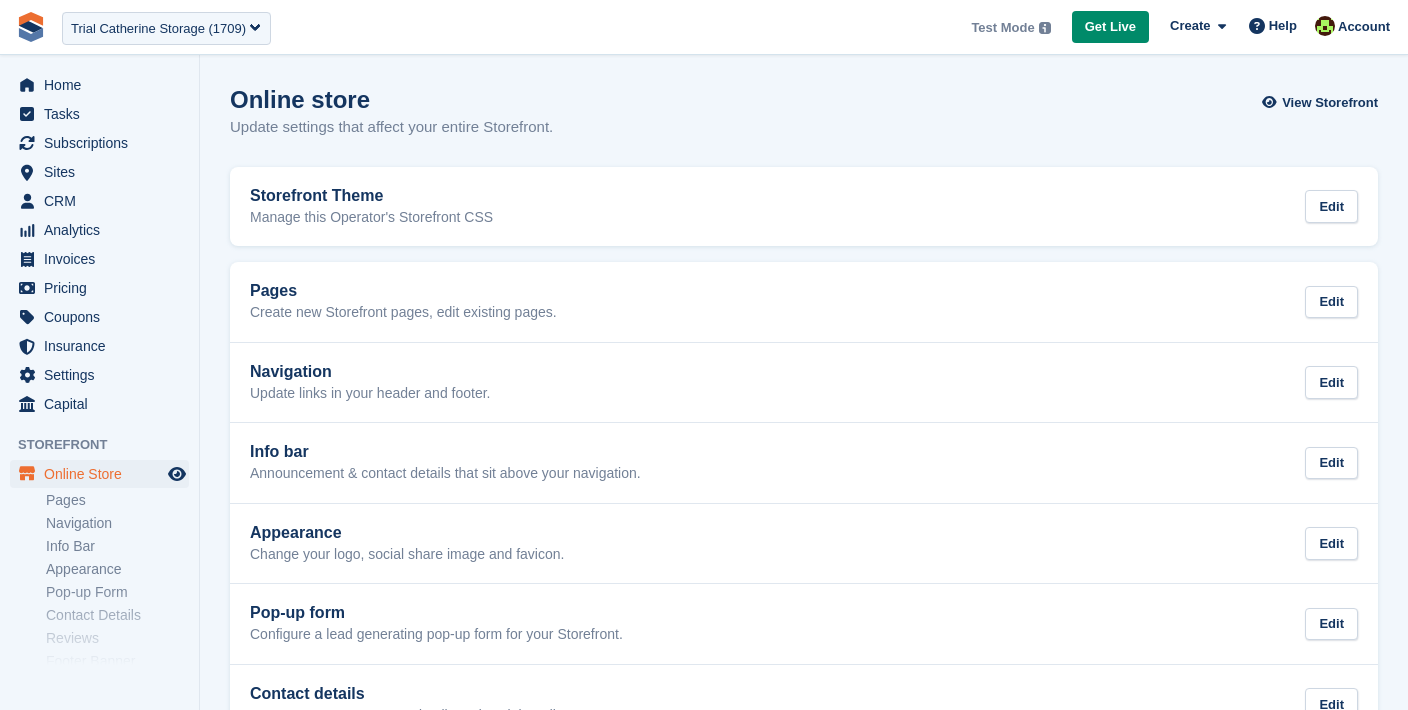 scroll, scrollTop: 0, scrollLeft: 0, axis: both 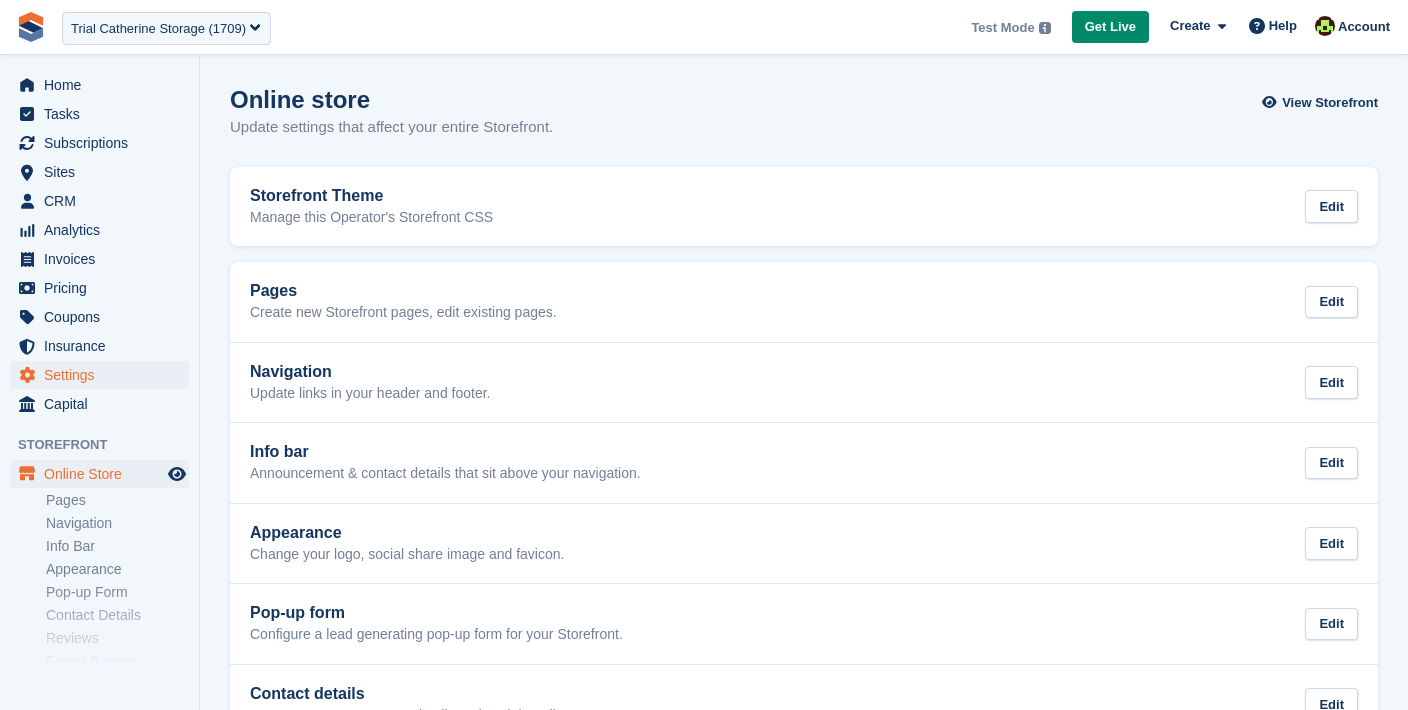 click on "Settings" at bounding box center (104, 375) 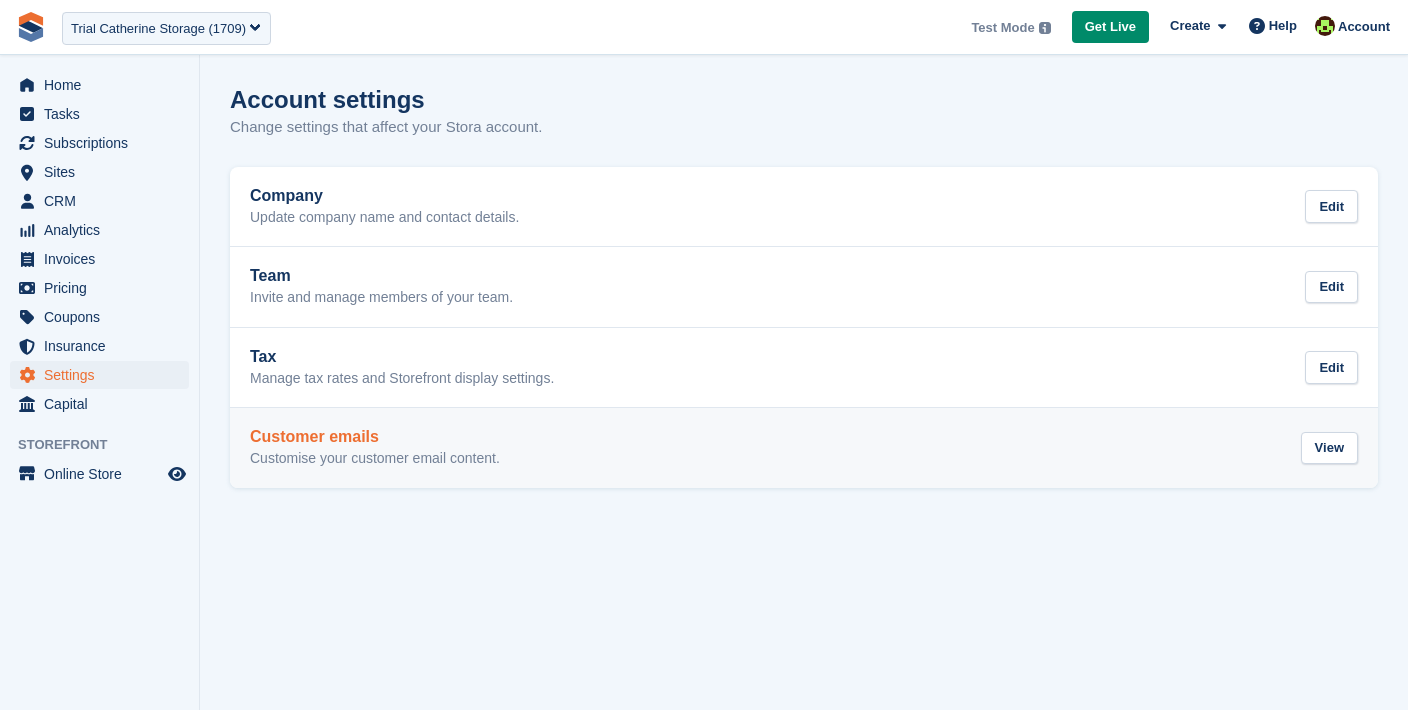 click on "Customer emails
Customise your customer email content." at bounding box center [375, 448] 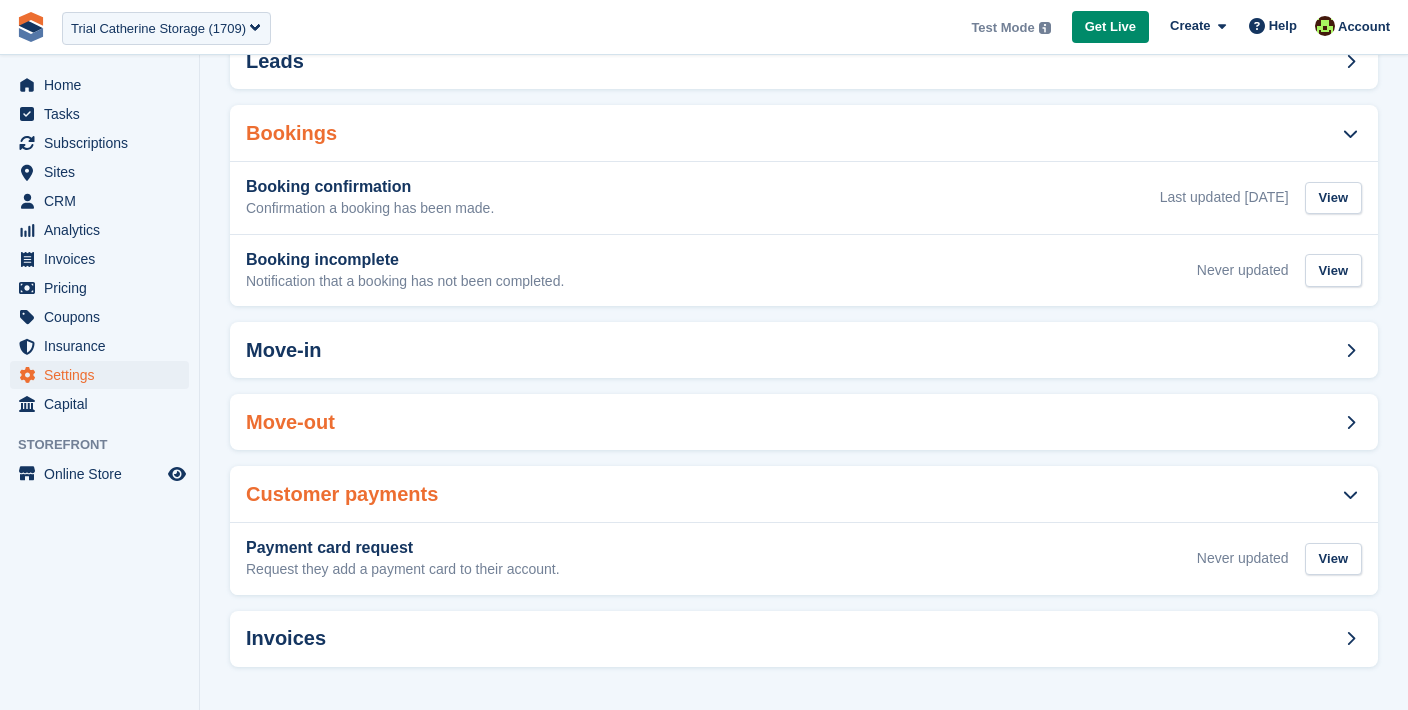 scroll, scrollTop: 266, scrollLeft: 0, axis: vertical 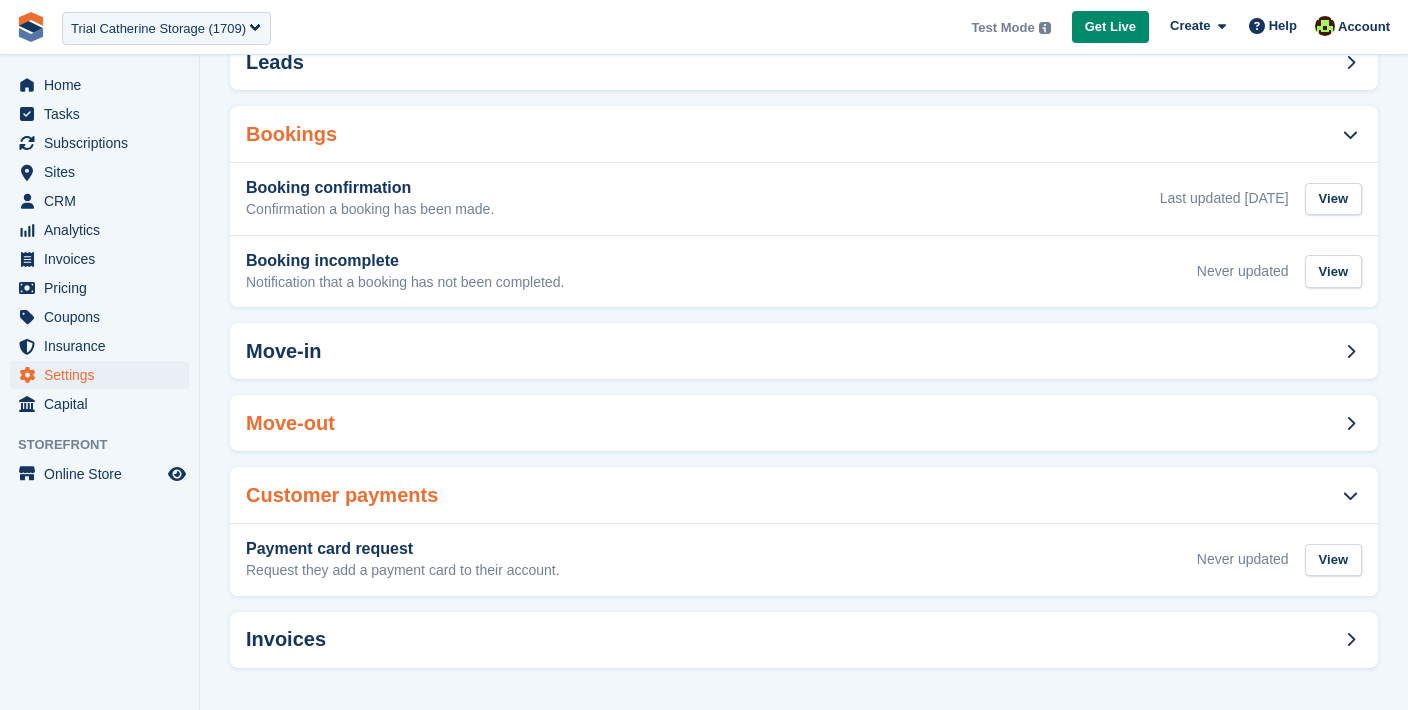 click on "Move-out" at bounding box center [804, 423] 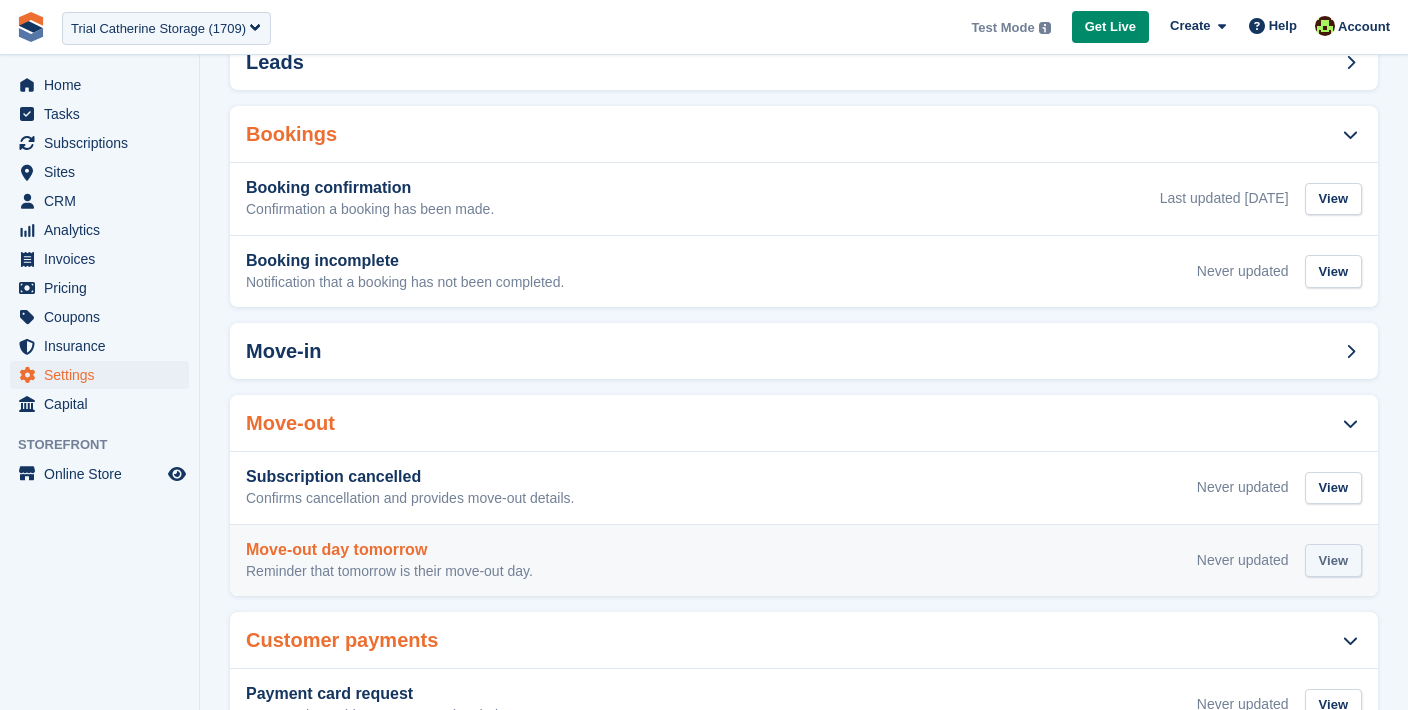 click on "View" at bounding box center [1333, 560] 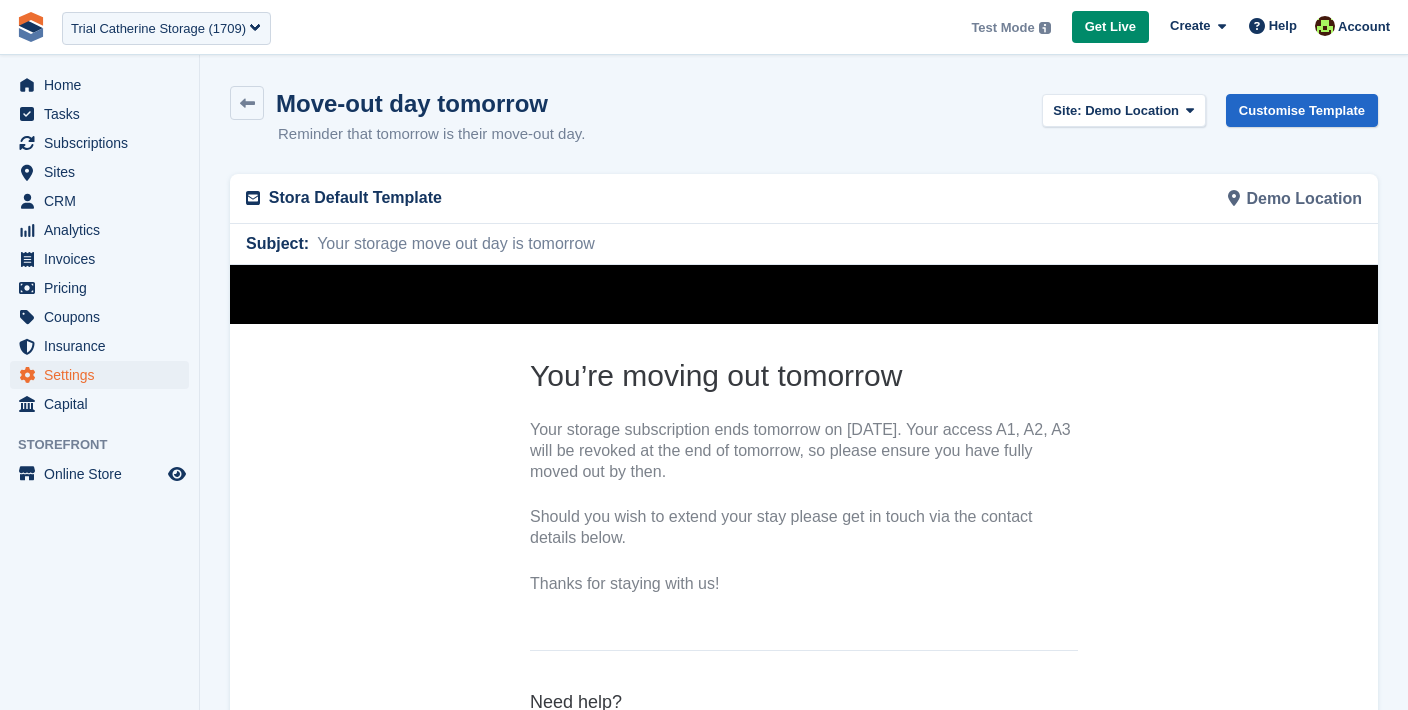 scroll, scrollTop: 0, scrollLeft: 0, axis: both 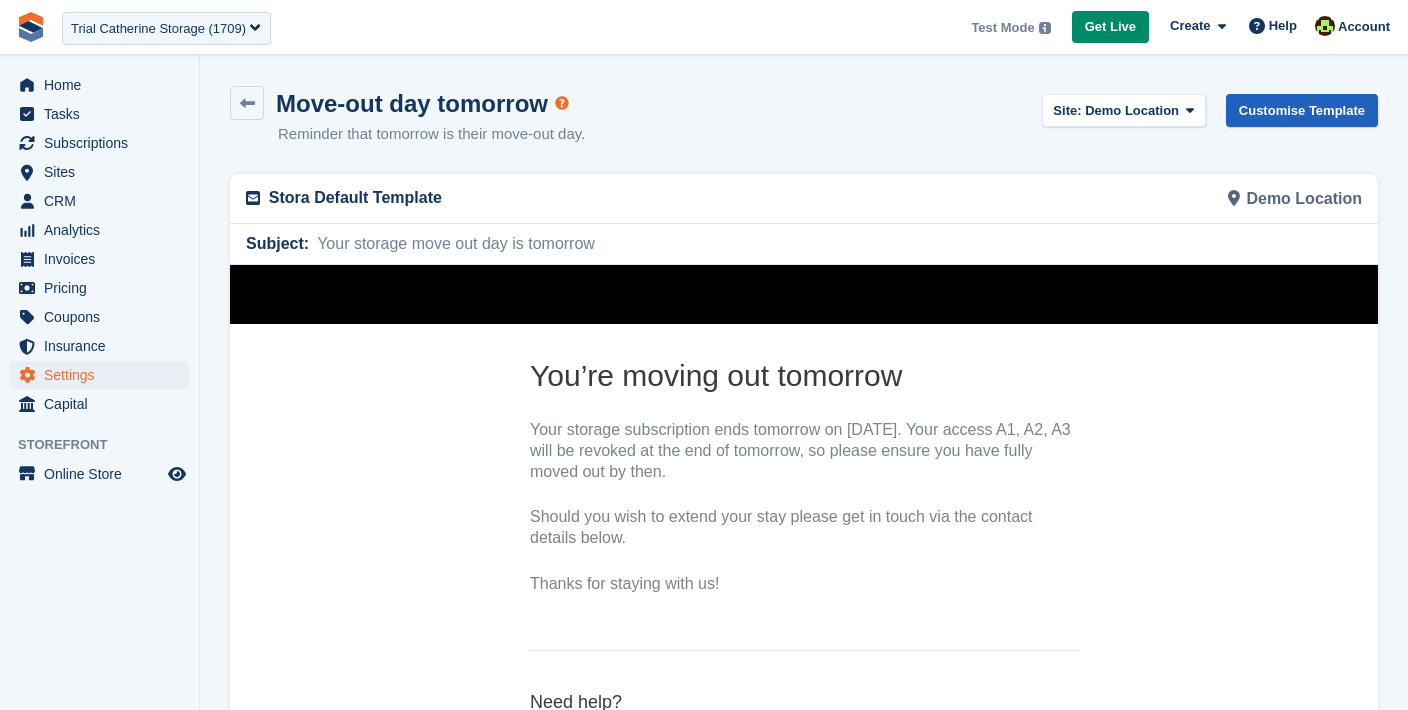 click on "Customise Template" at bounding box center [1302, 110] 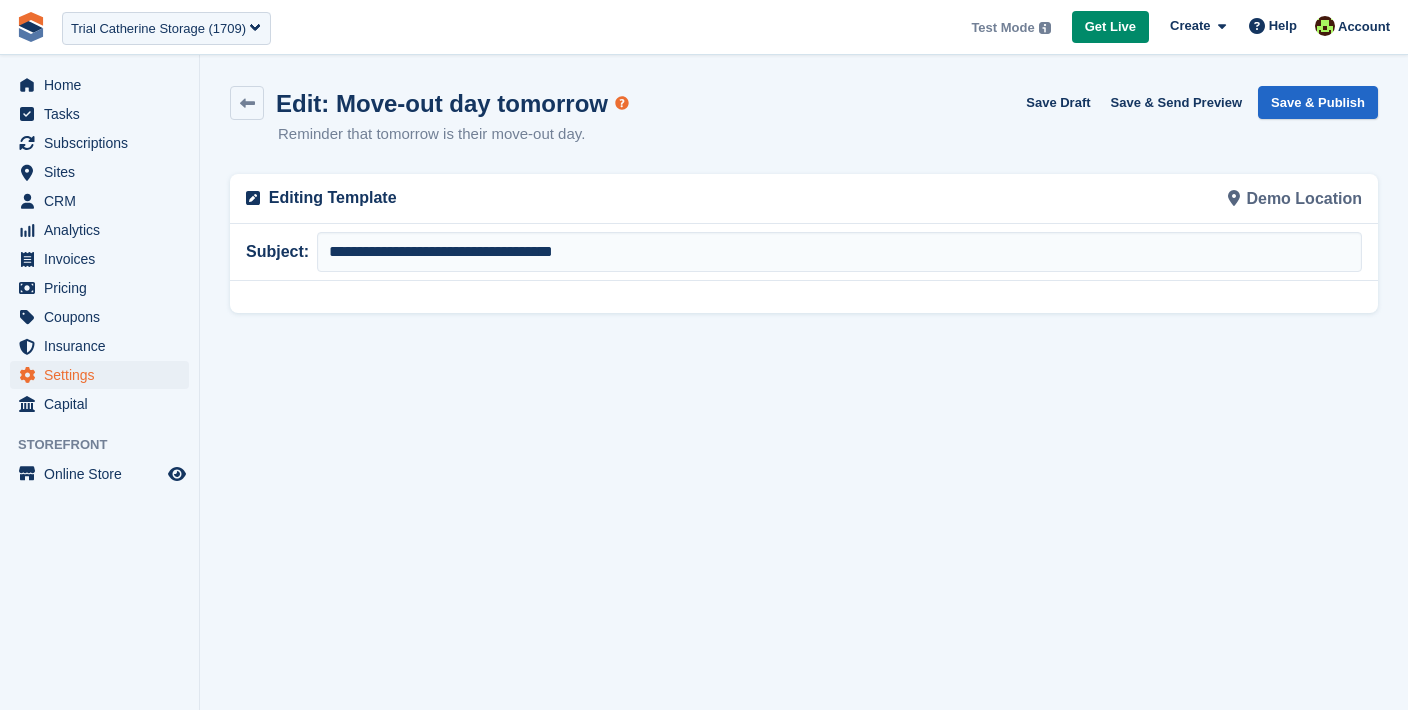 scroll, scrollTop: 0, scrollLeft: 0, axis: both 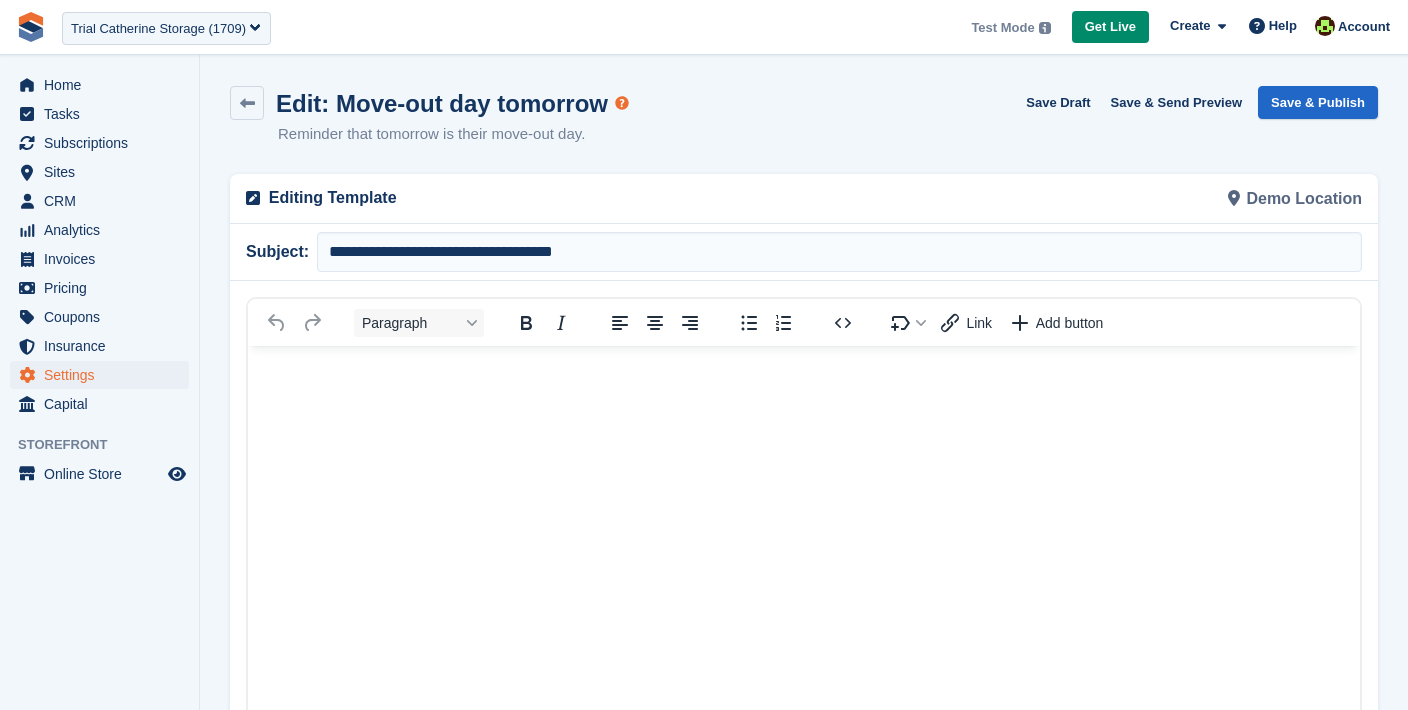 click at bounding box center (804, 707) 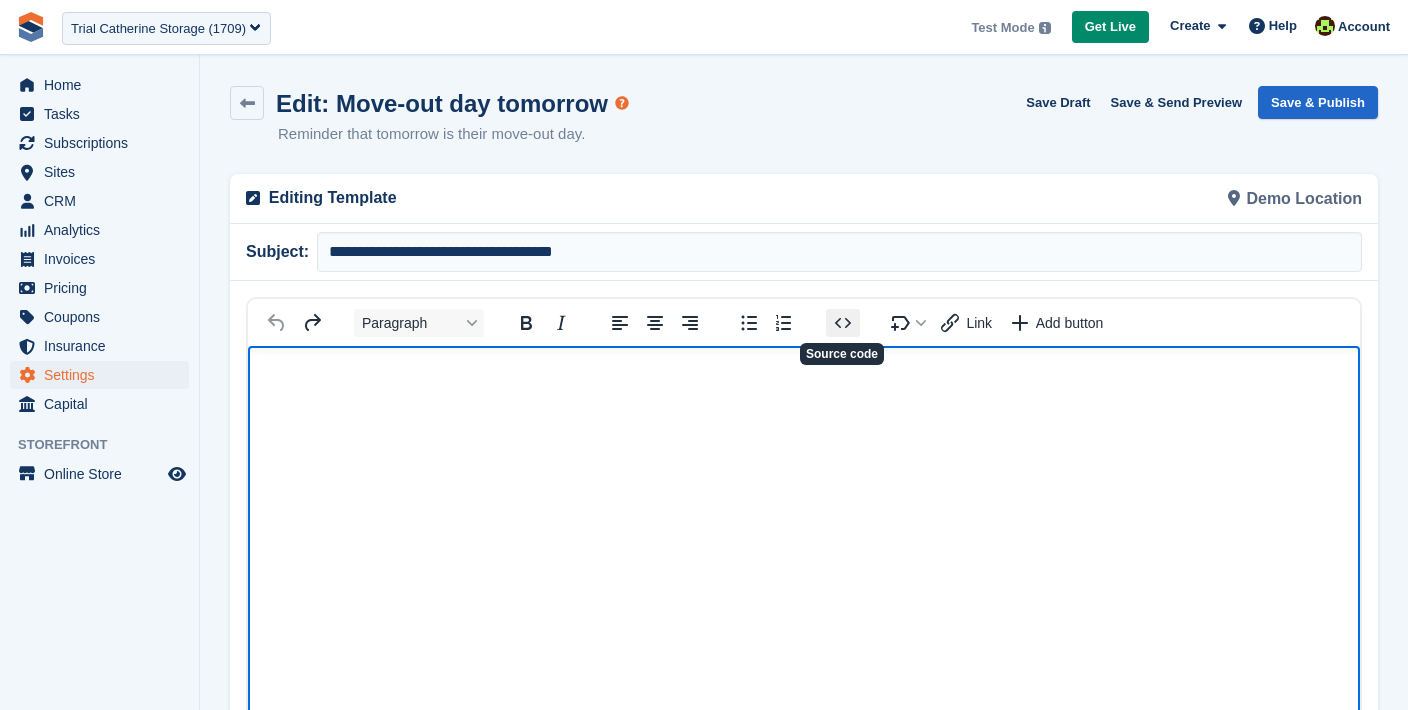 click 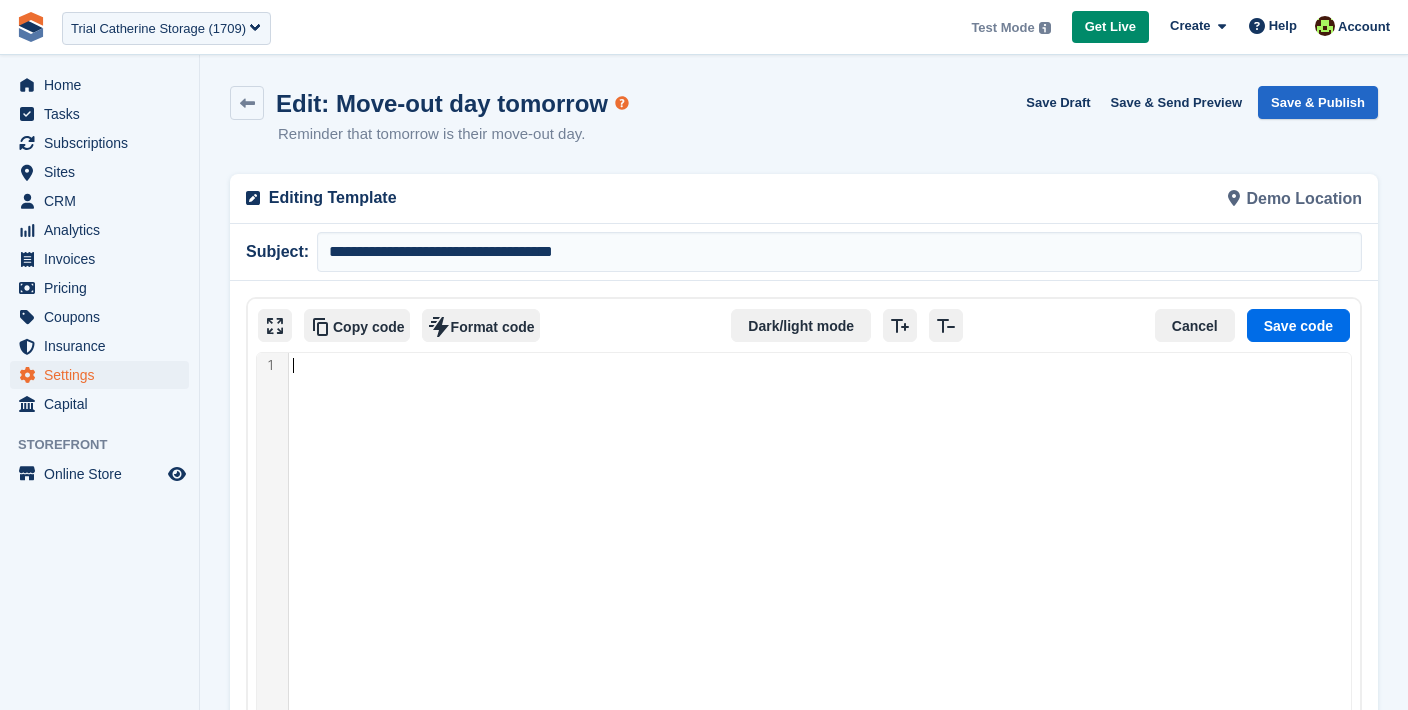 click at bounding box center (820, 719) 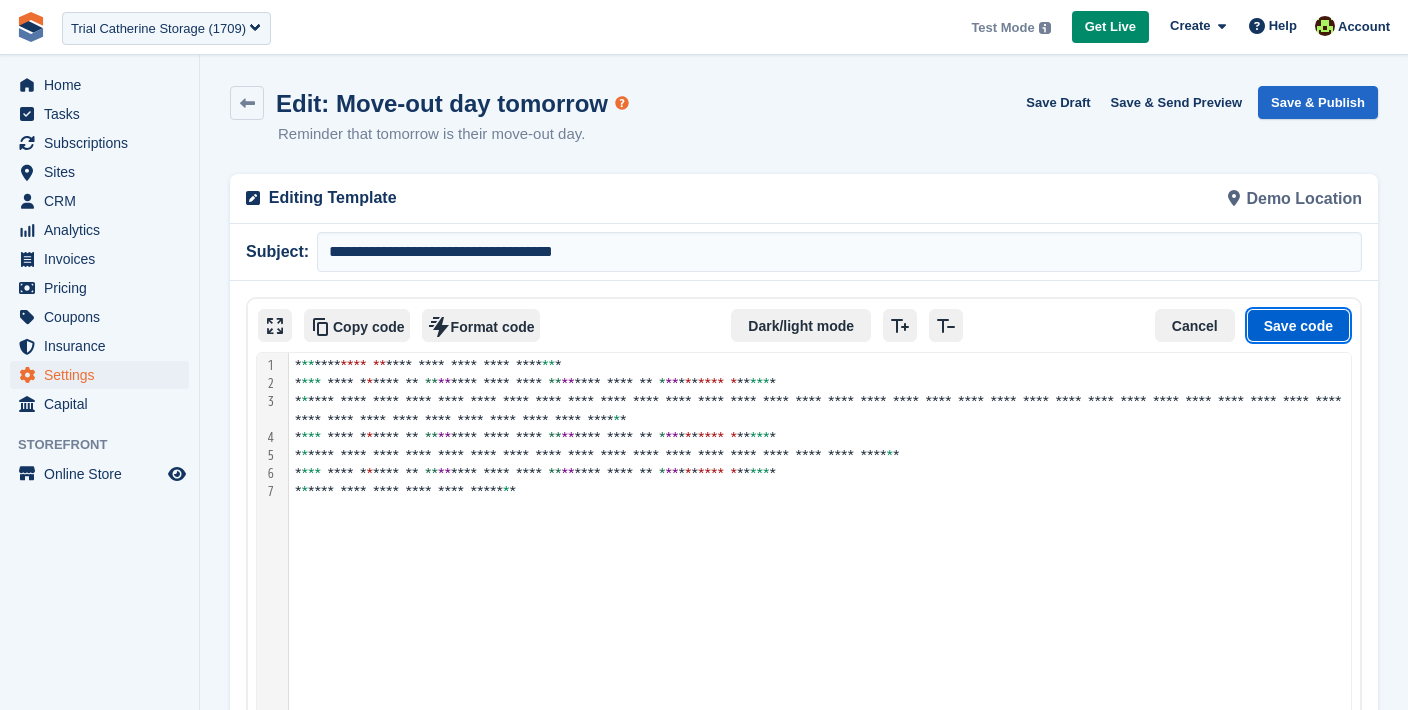 click on "Save code" at bounding box center (1298, 326) 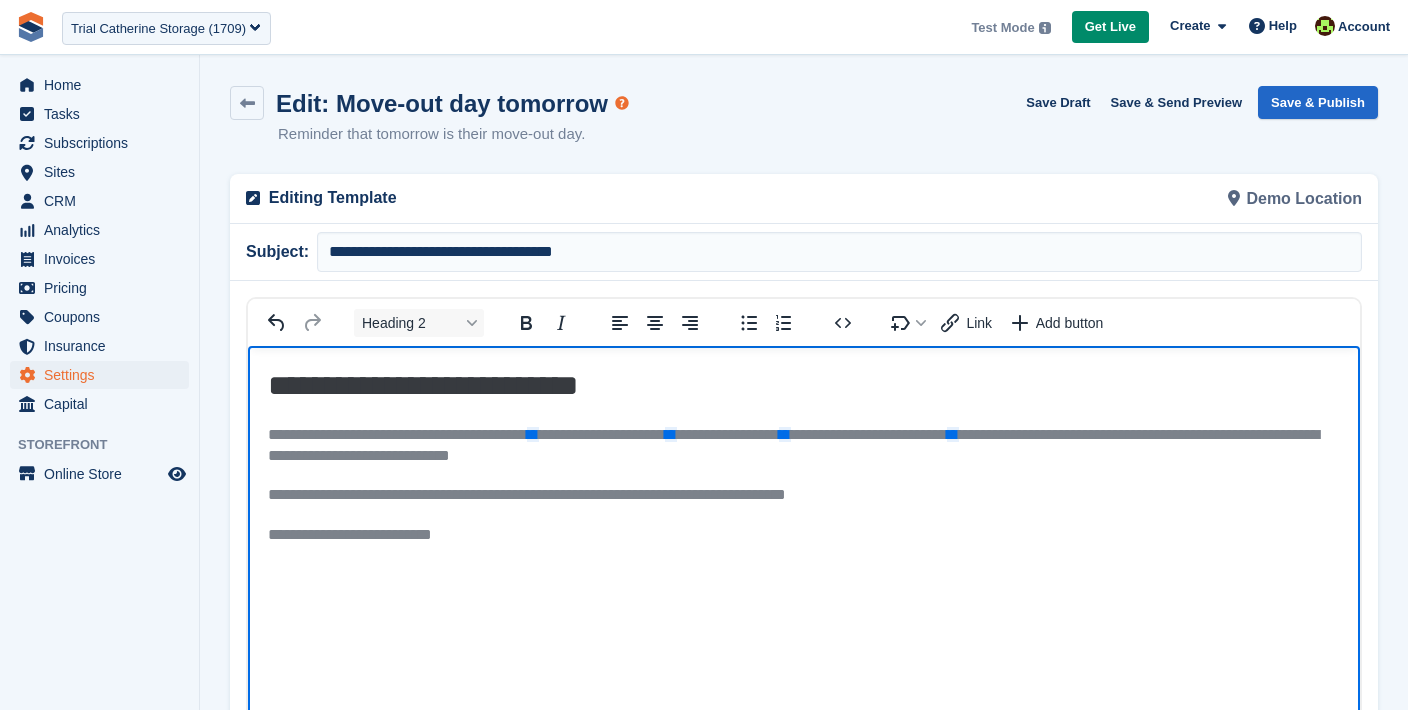 click on "**********" at bounding box center (804, 444) 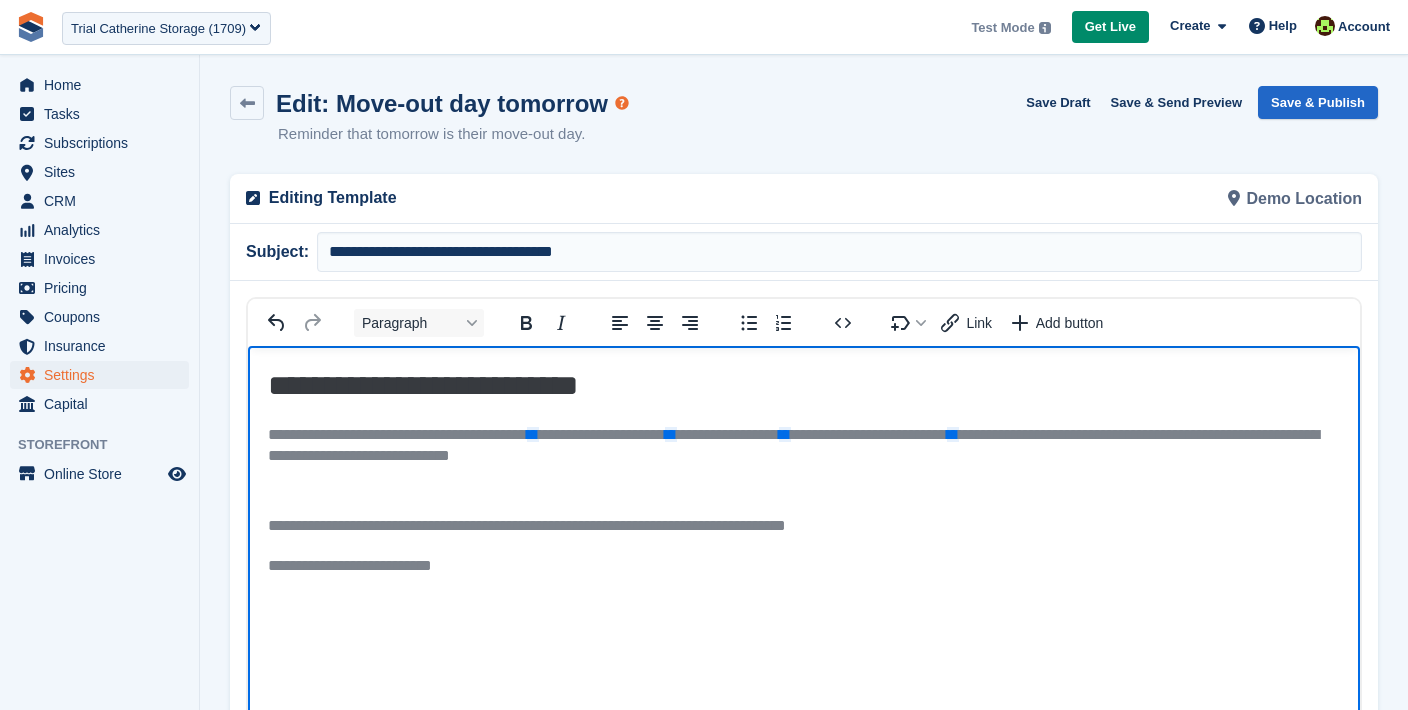 paste 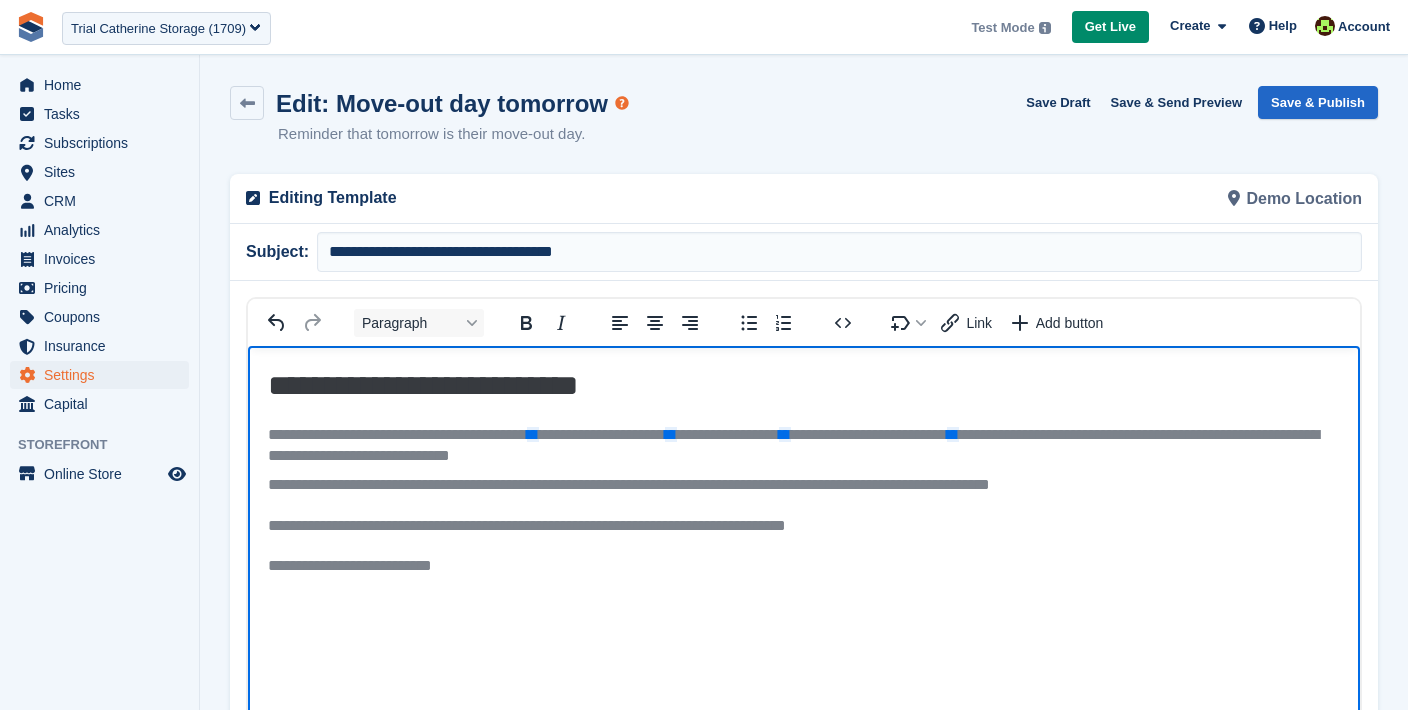 click on "**********" at bounding box center (629, 483) 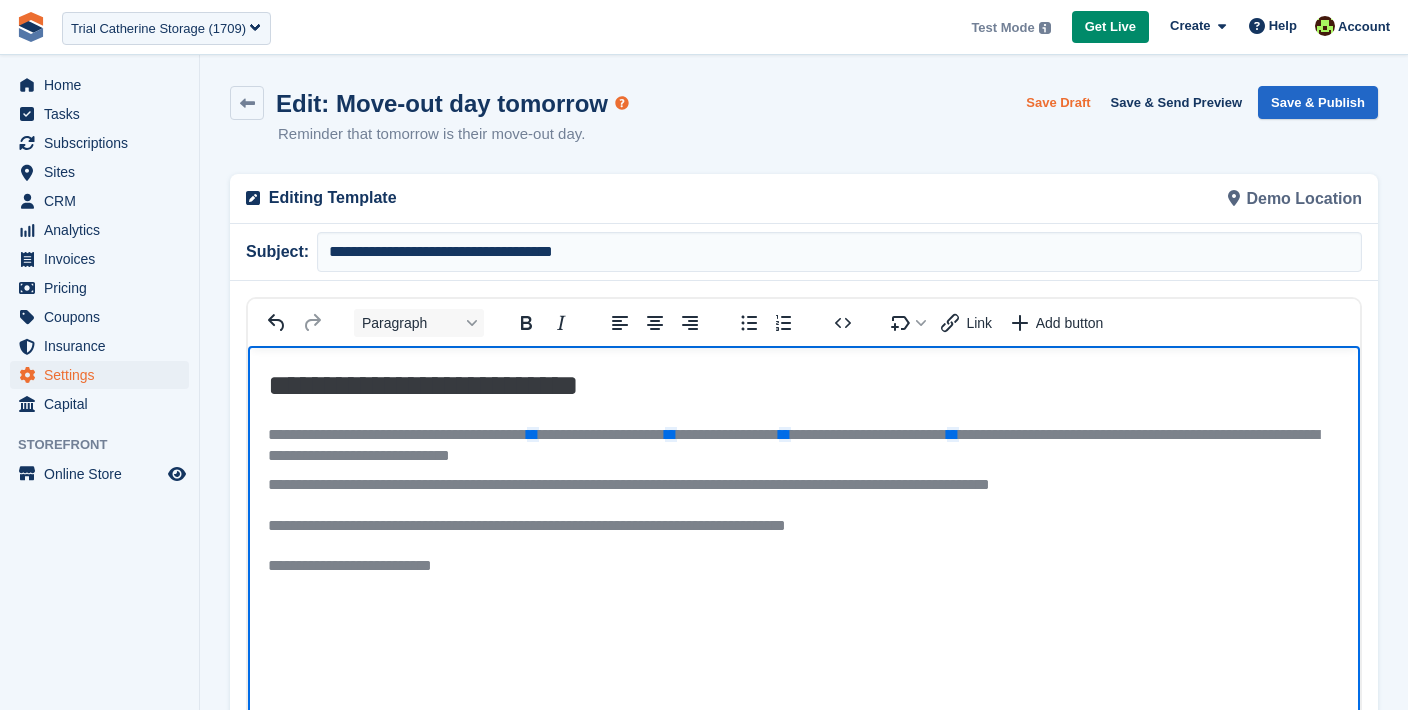 click on "Save Draft" at bounding box center [1058, 102] 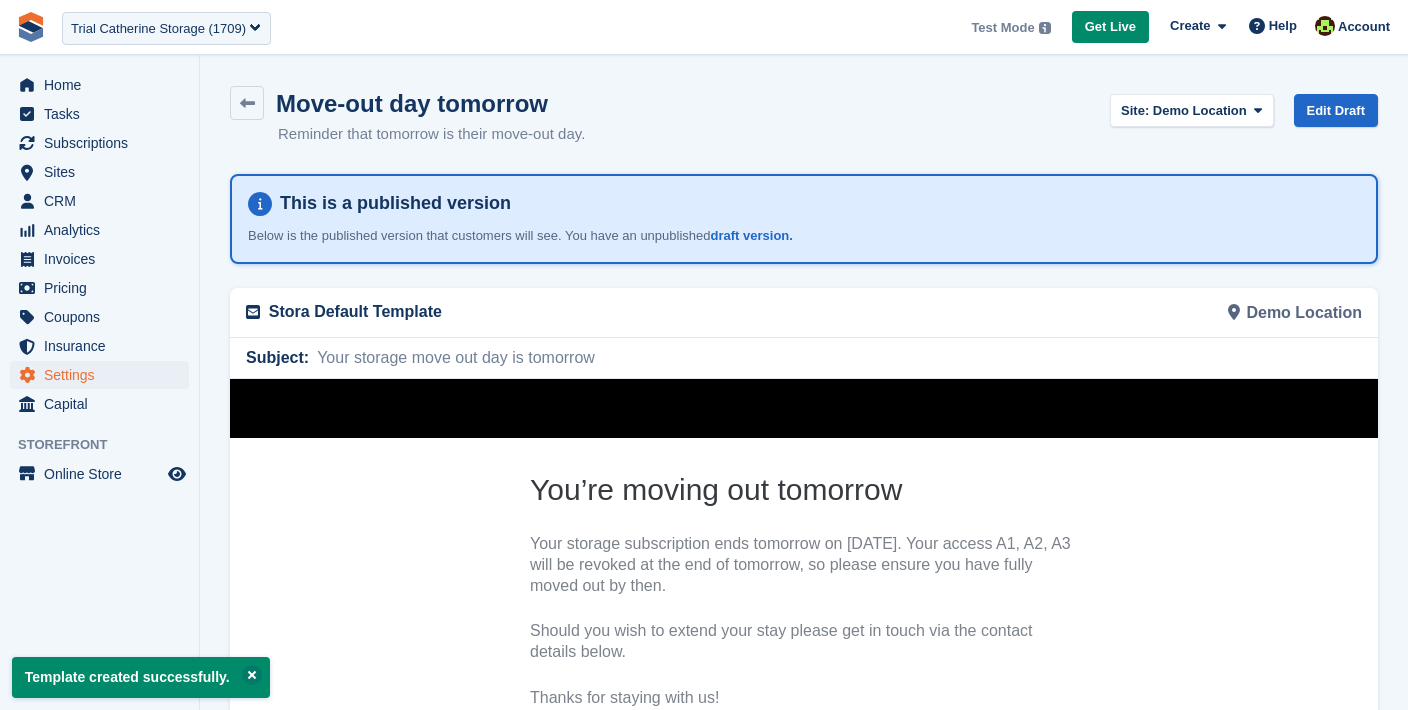 scroll, scrollTop: 0, scrollLeft: 0, axis: both 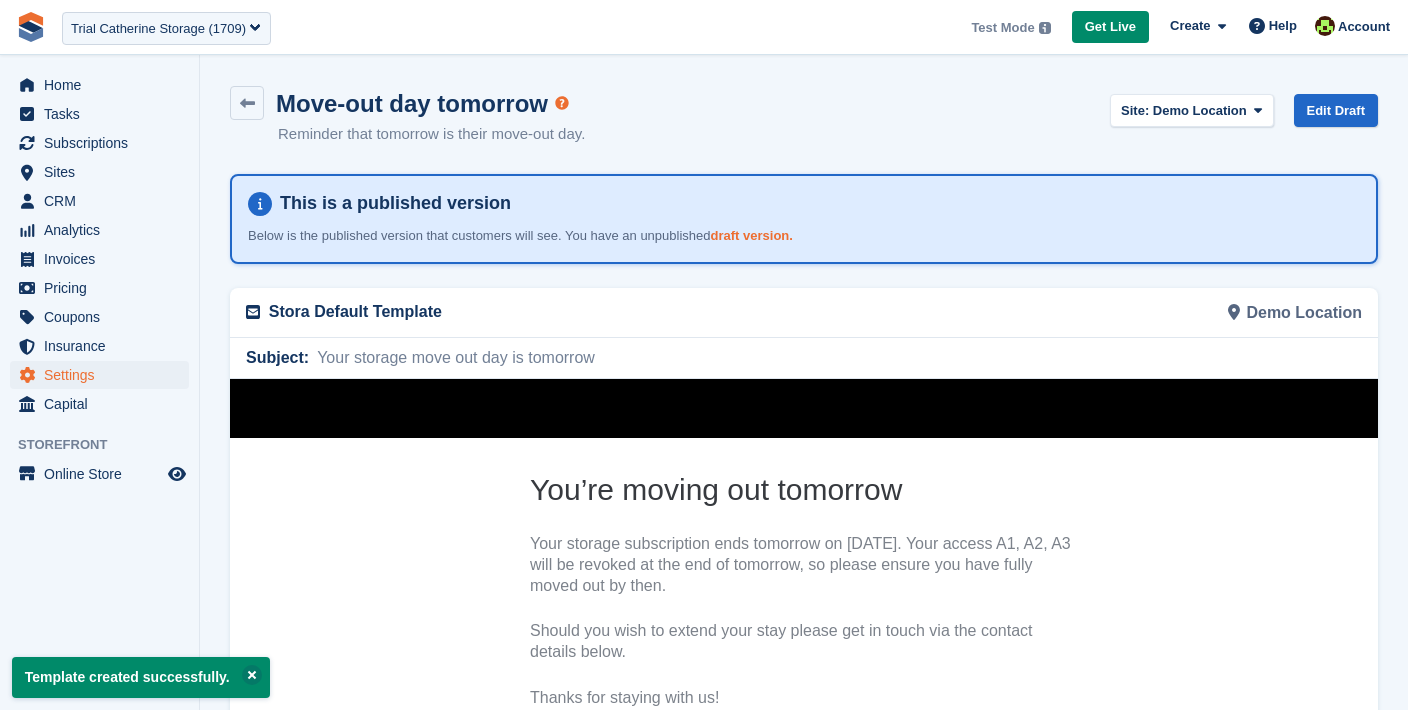 click on "draft version." at bounding box center [752, 235] 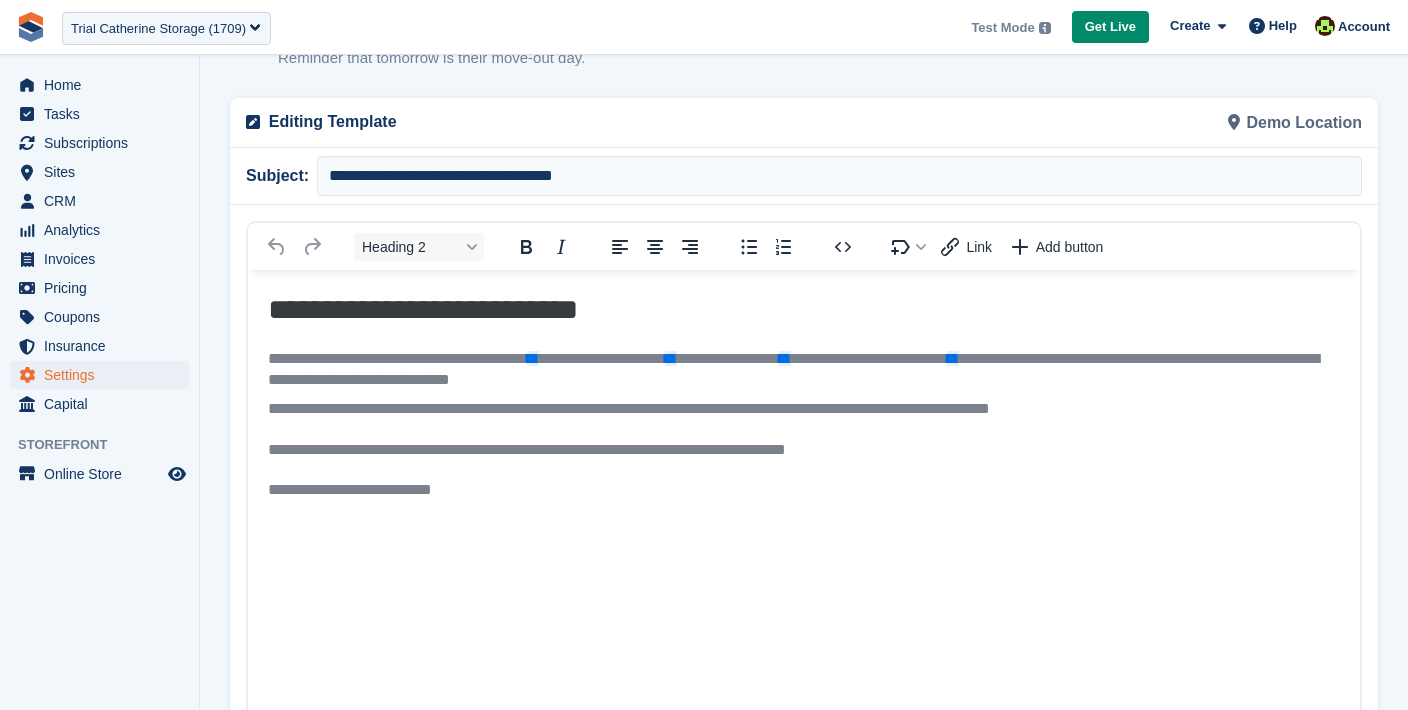 scroll, scrollTop: 74, scrollLeft: 0, axis: vertical 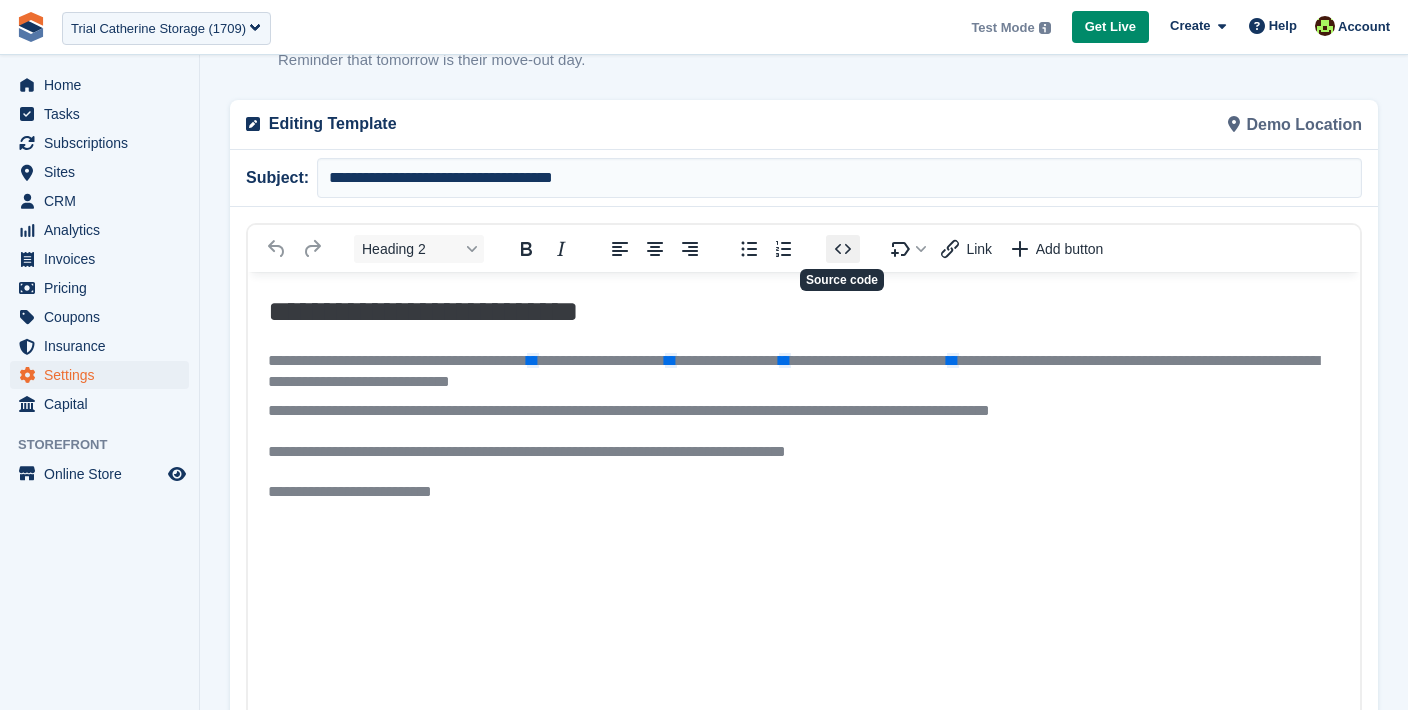 click 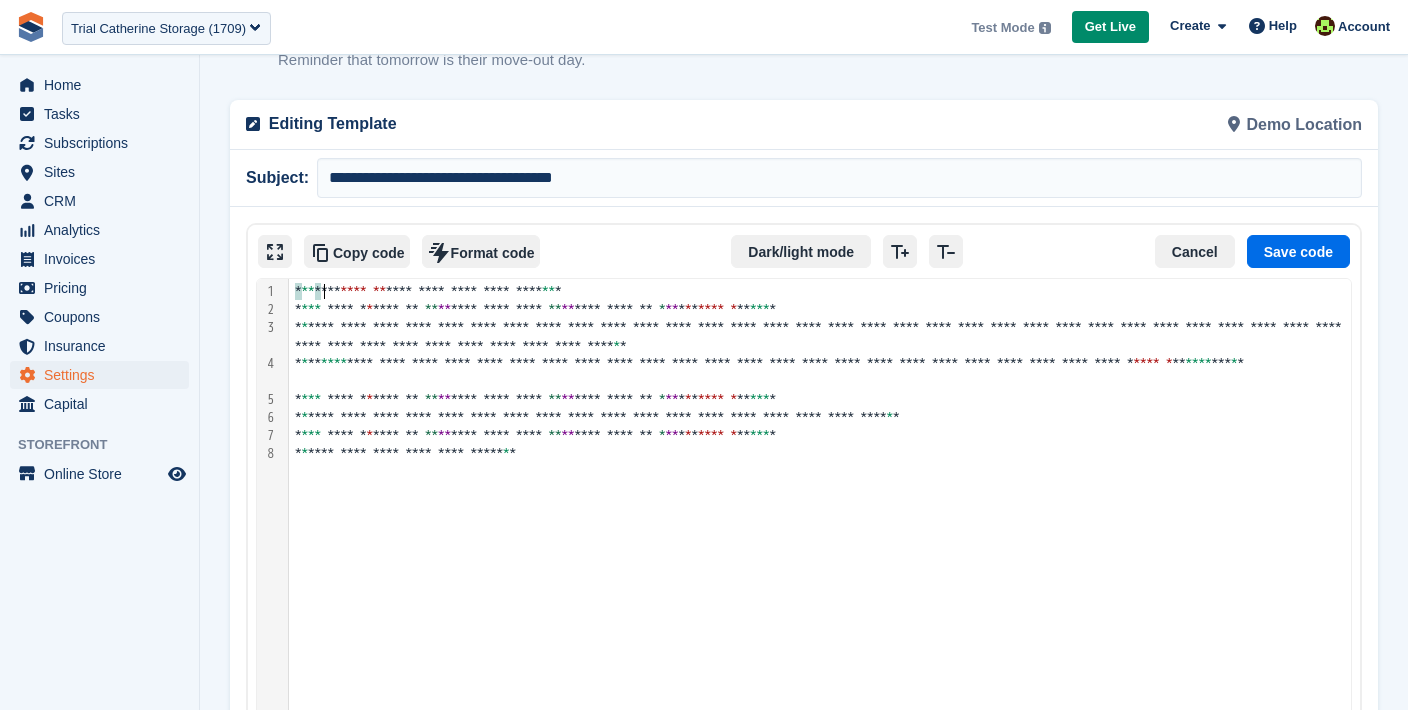 click on "Settings" at bounding box center [104, 375] 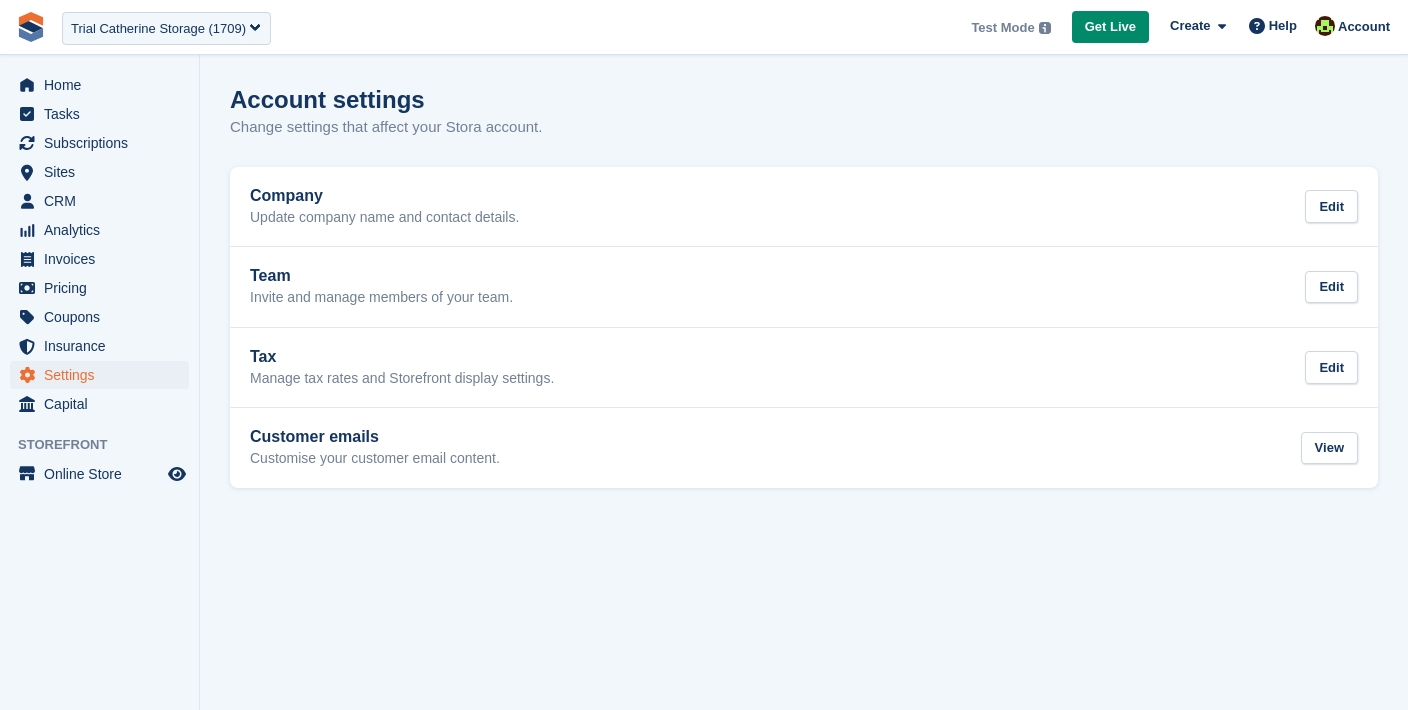 scroll, scrollTop: 0, scrollLeft: 0, axis: both 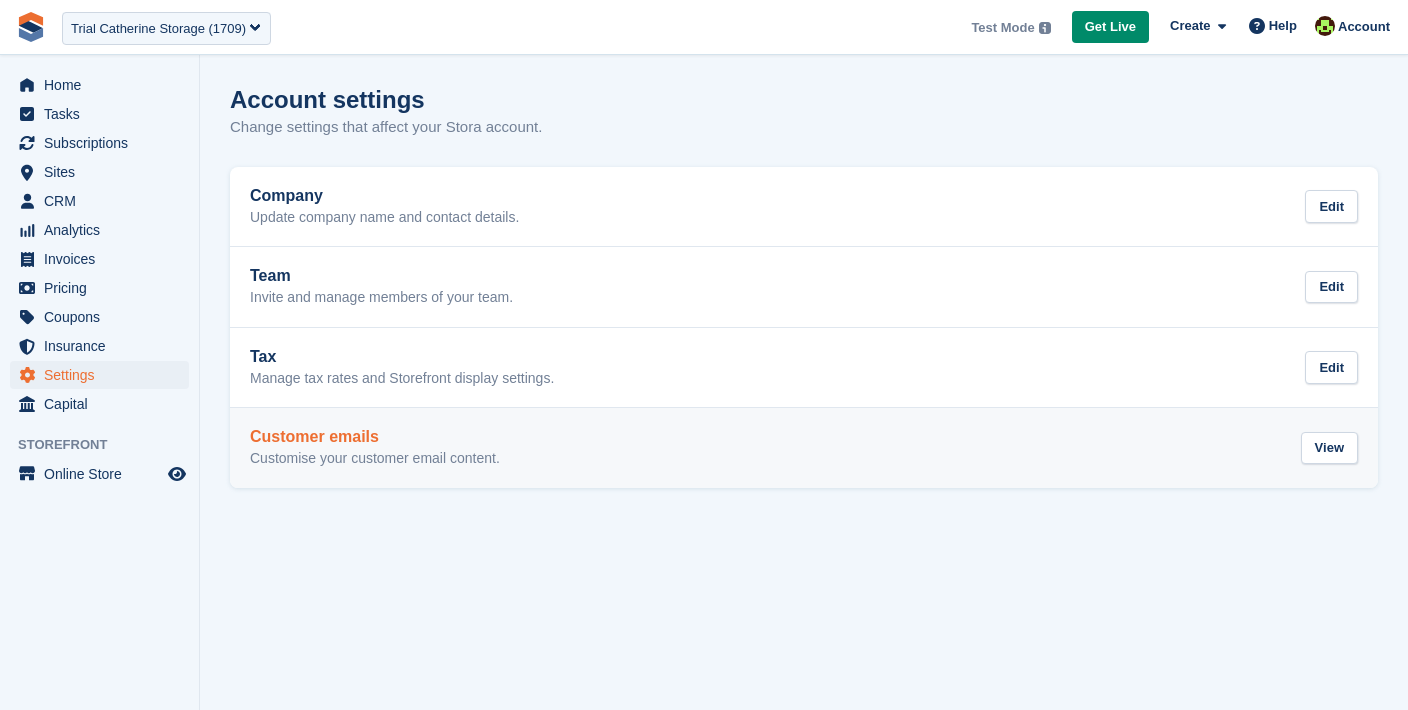 click on "Customer emails
Customise your customer email content." at bounding box center [375, 448] 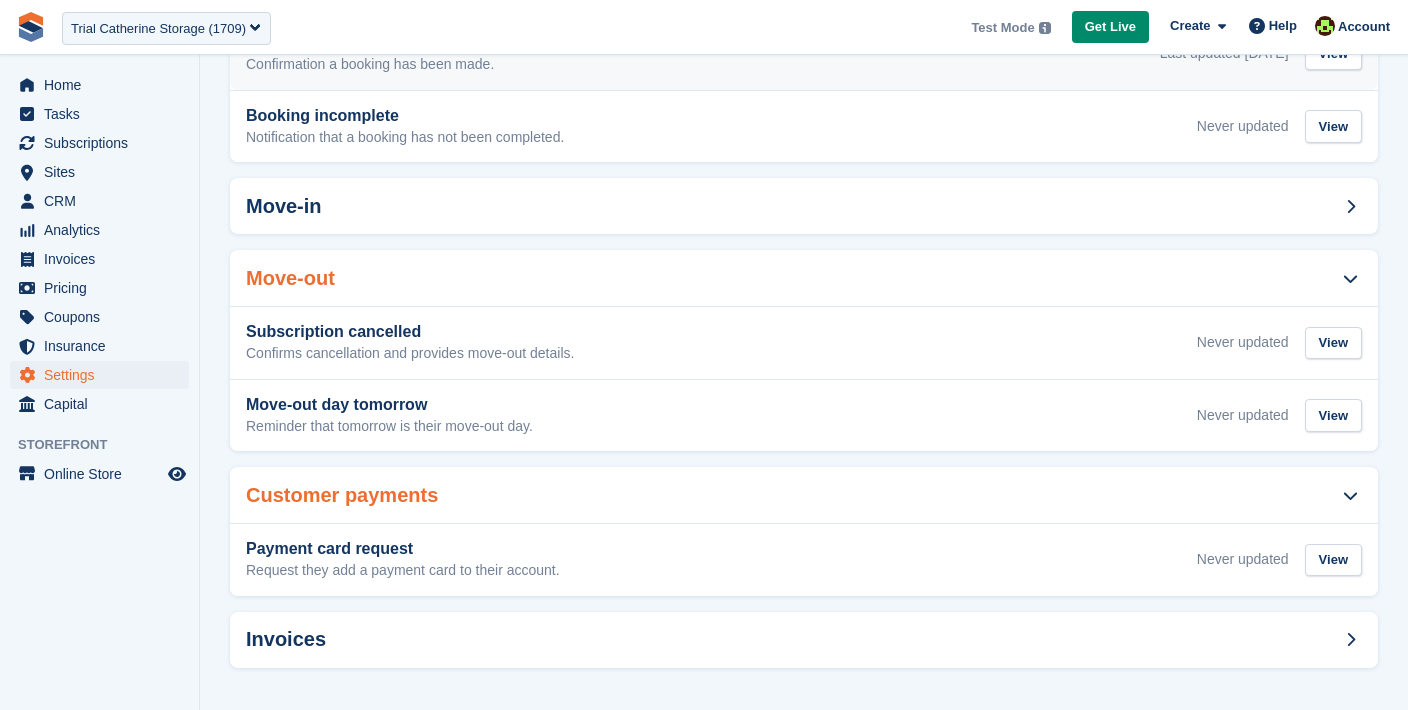 scroll, scrollTop: 410, scrollLeft: 0, axis: vertical 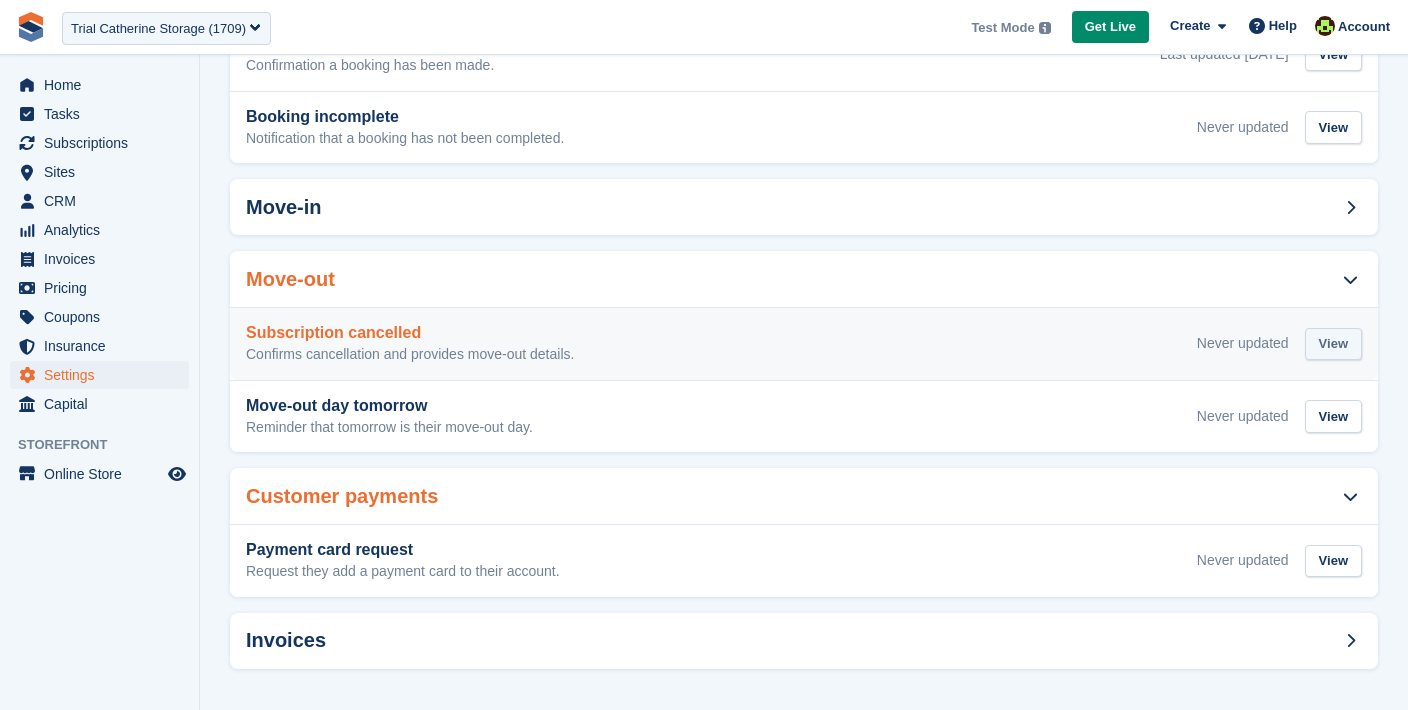 click on "View" at bounding box center [1333, 344] 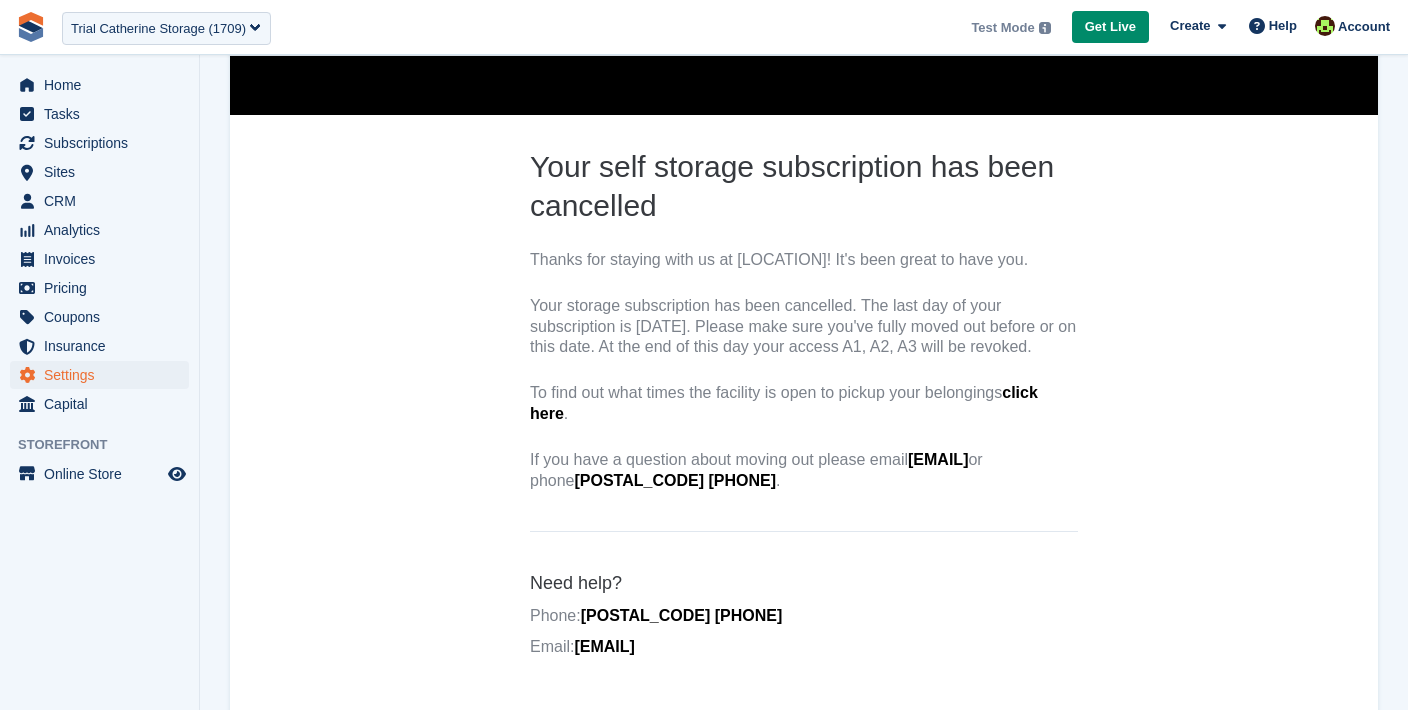 scroll, scrollTop: 200, scrollLeft: 0, axis: vertical 